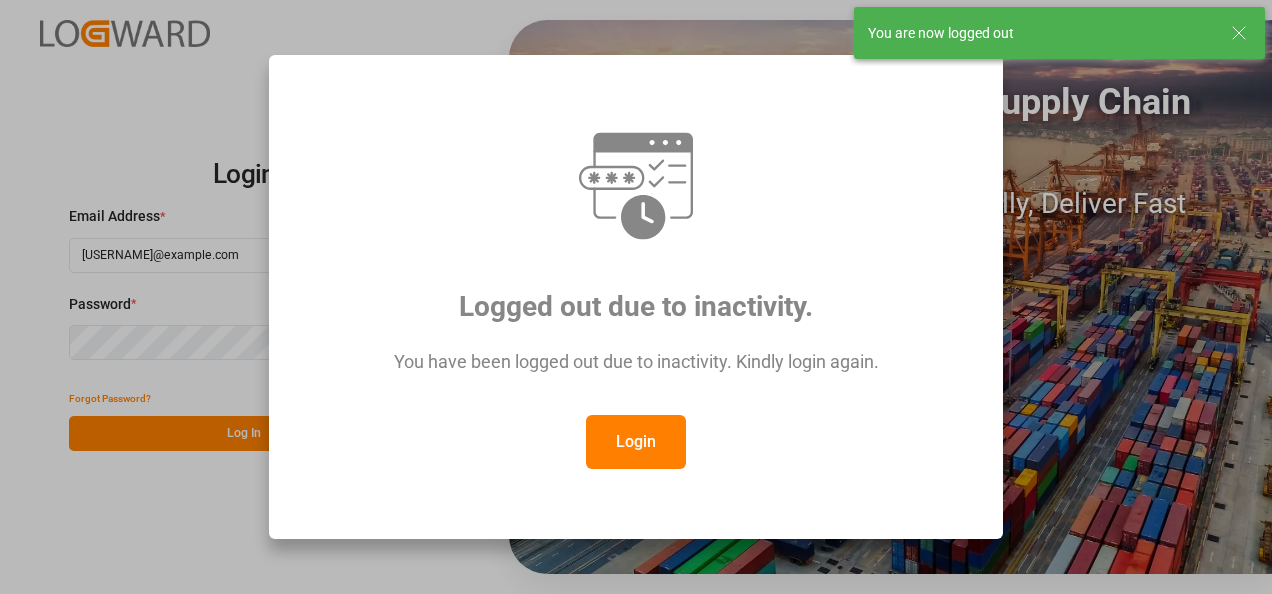 scroll, scrollTop: 0, scrollLeft: 0, axis: both 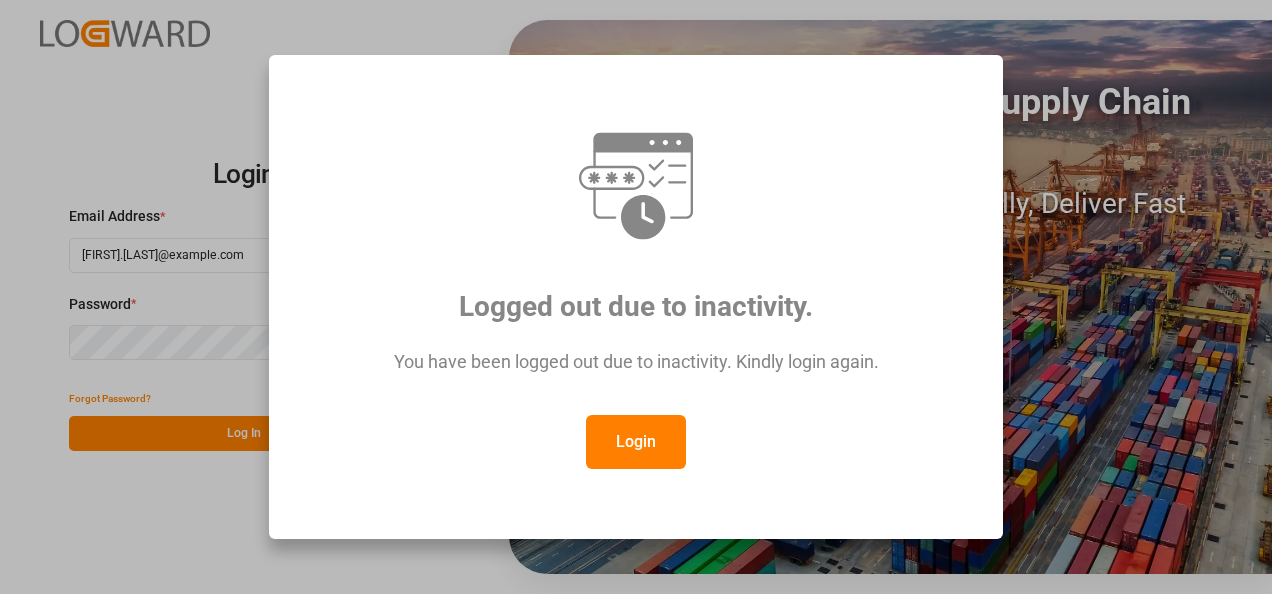 click on "Login" at bounding box center [636, 442] 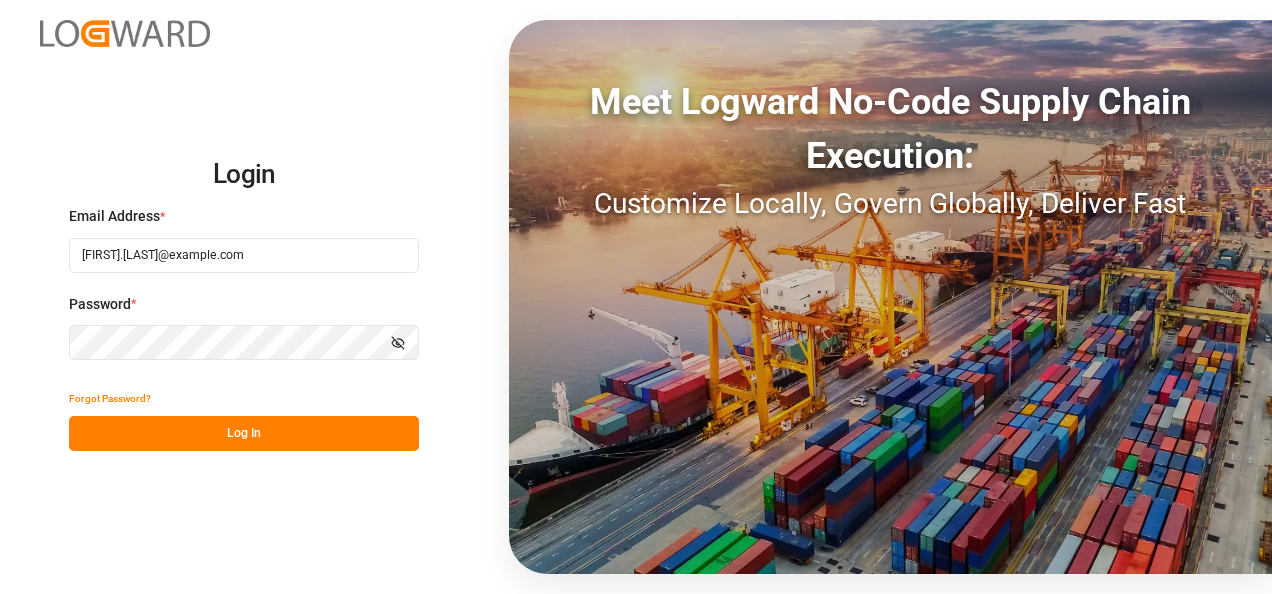 click on "Log In" at bounding box center [244, 433] 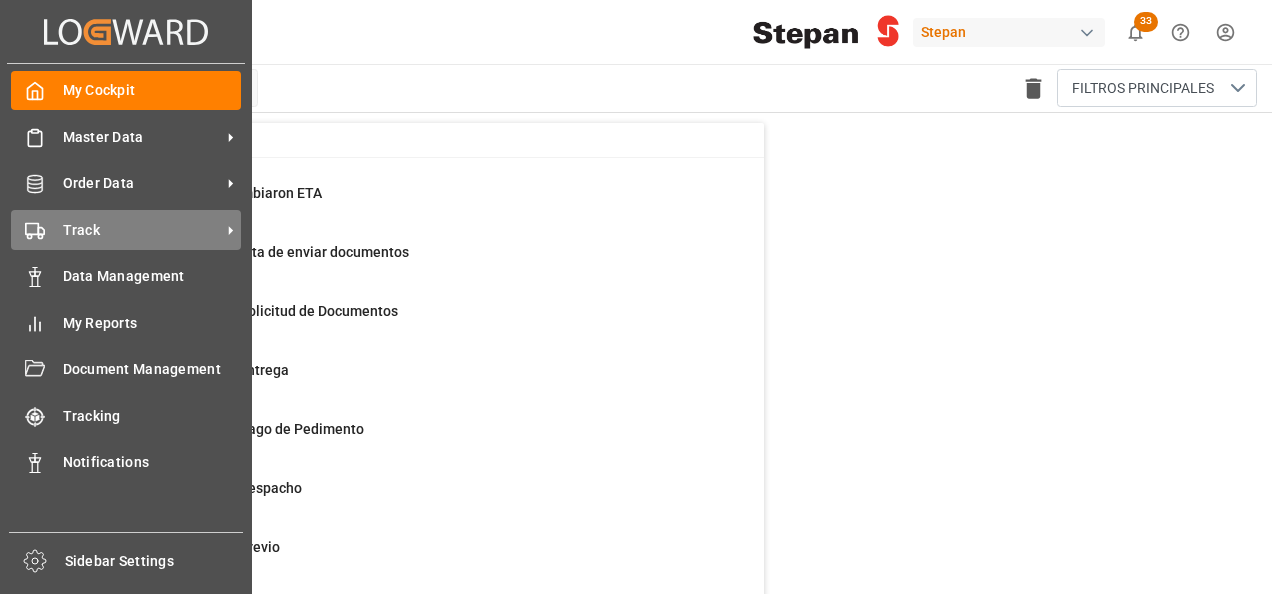 click on "Track" at bounding box center [142, 137] 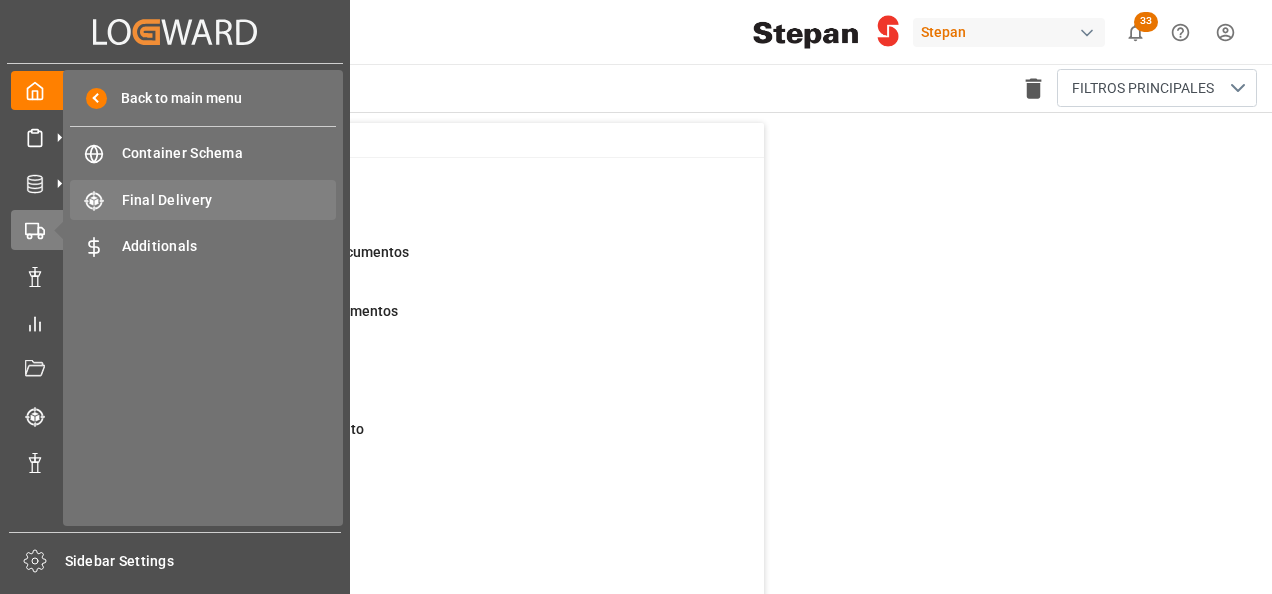 click on "Final Delivery" at bounding box center (229, 200) 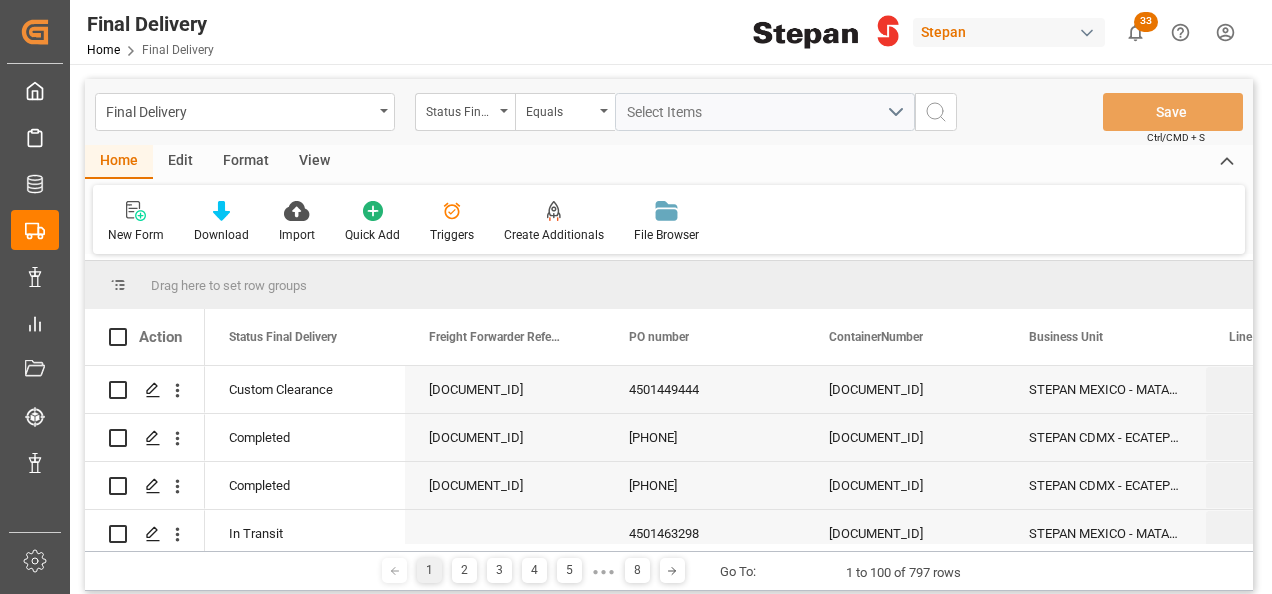 click at bounding box center [504, 111] 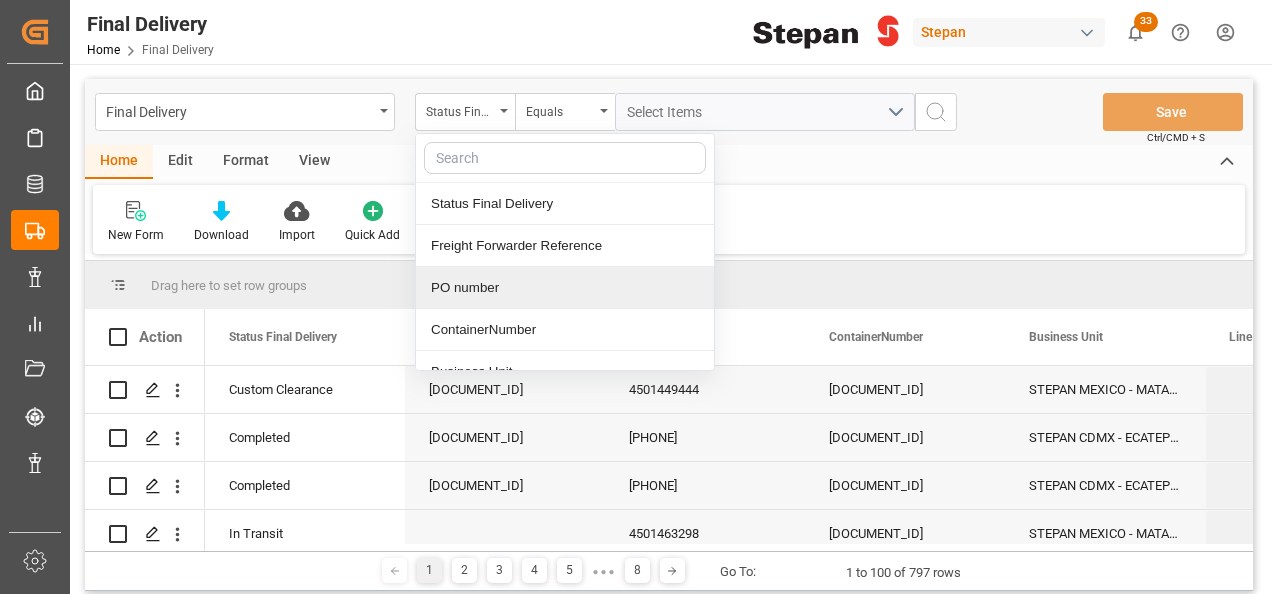 click on "PO number" at bounding box center (565, 288) 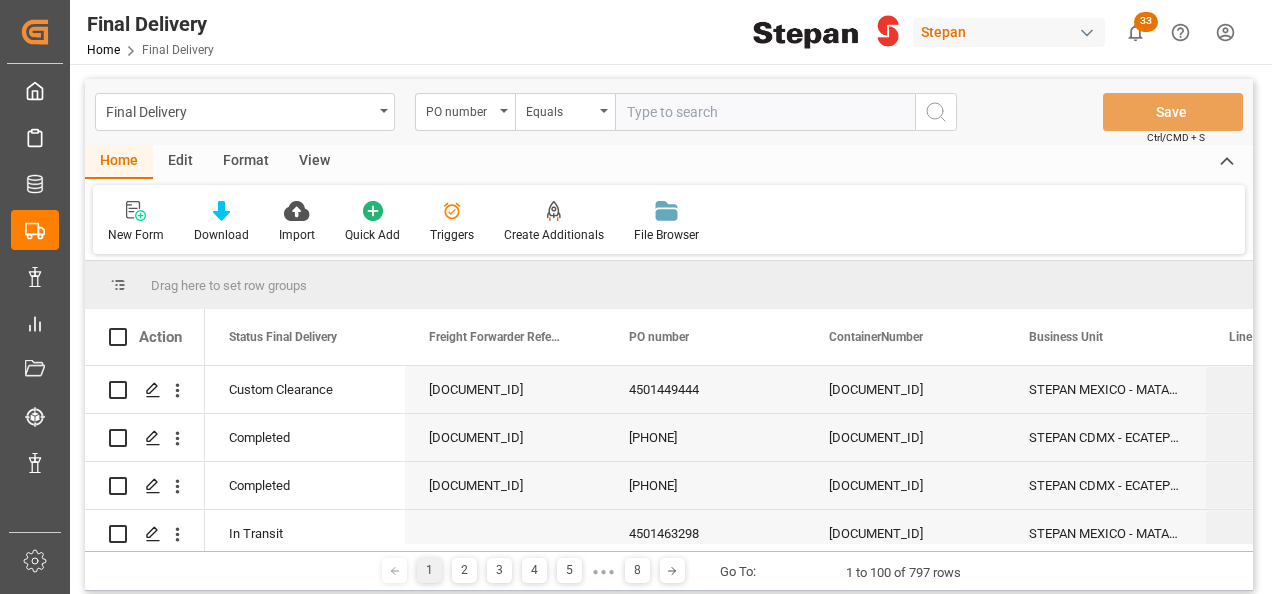 click at bounding box center (765, 112) 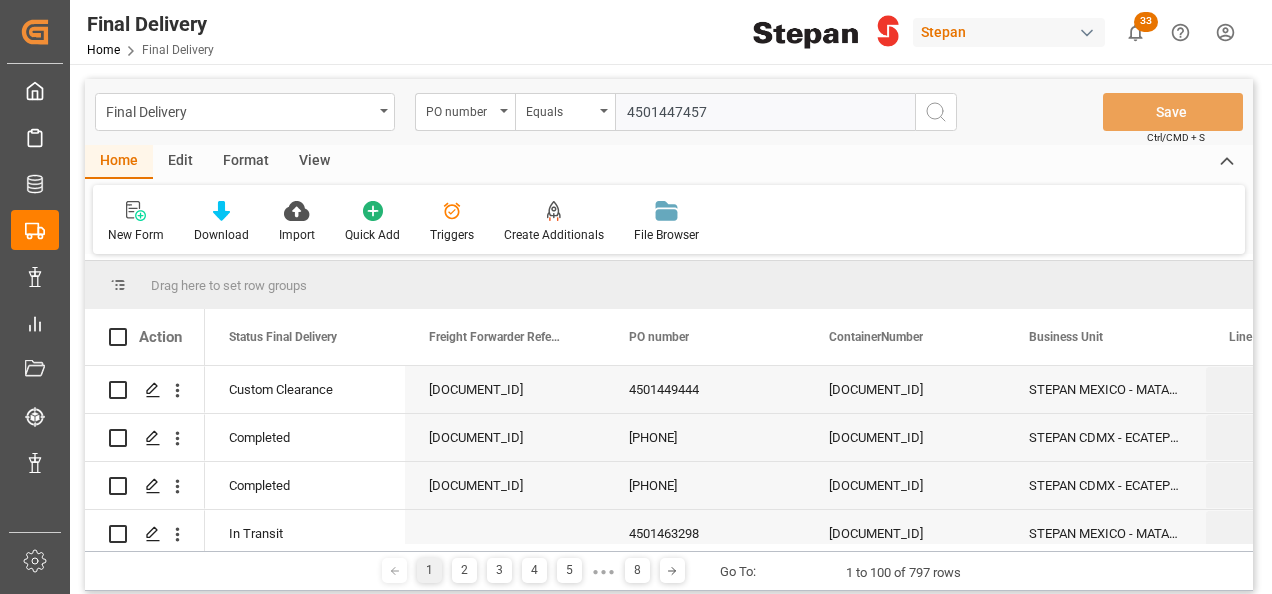 type on "4501447457" 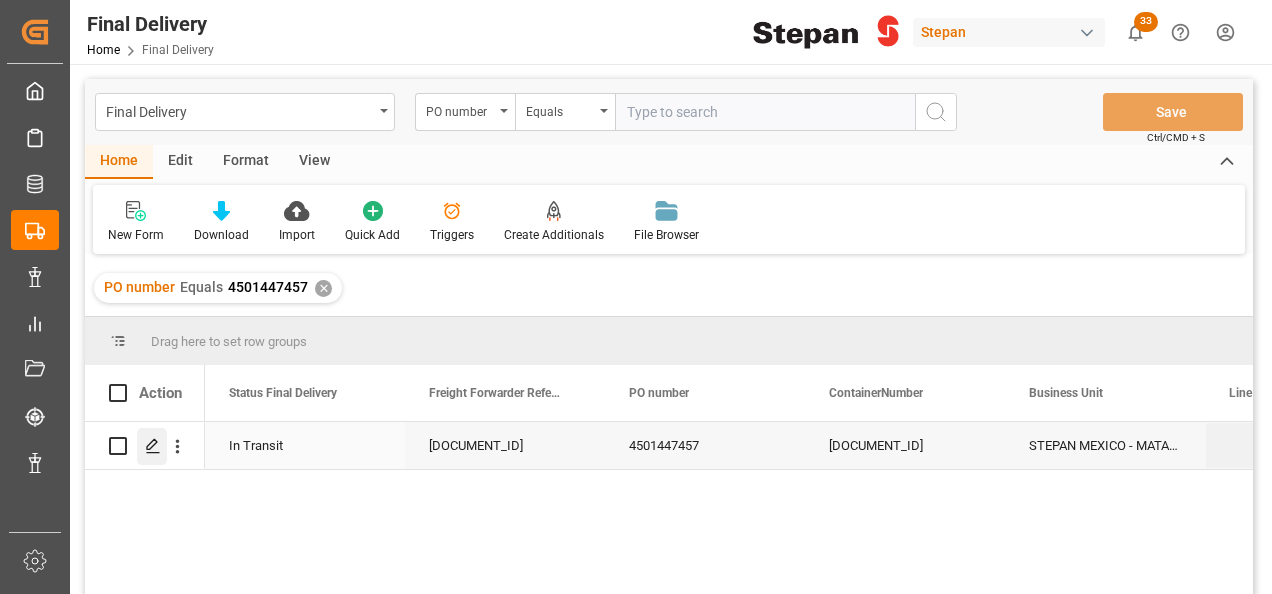 click at bounding box center (152, 445) 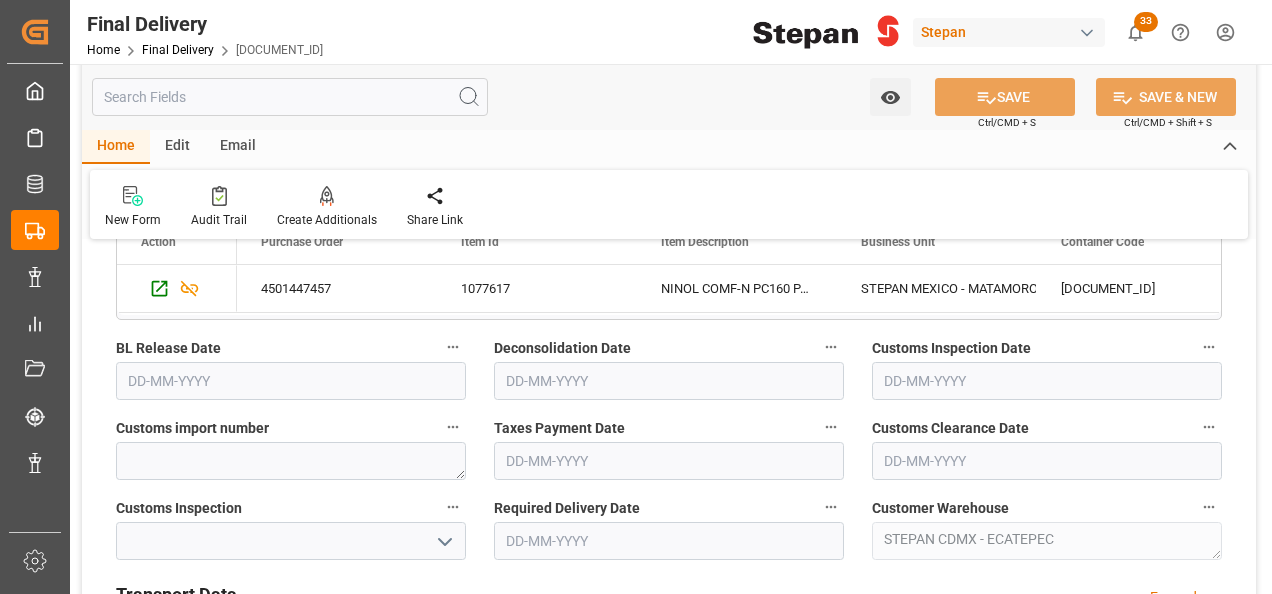 scroll, scrollTop: 500, scrollLeft: 0, axis: vertical 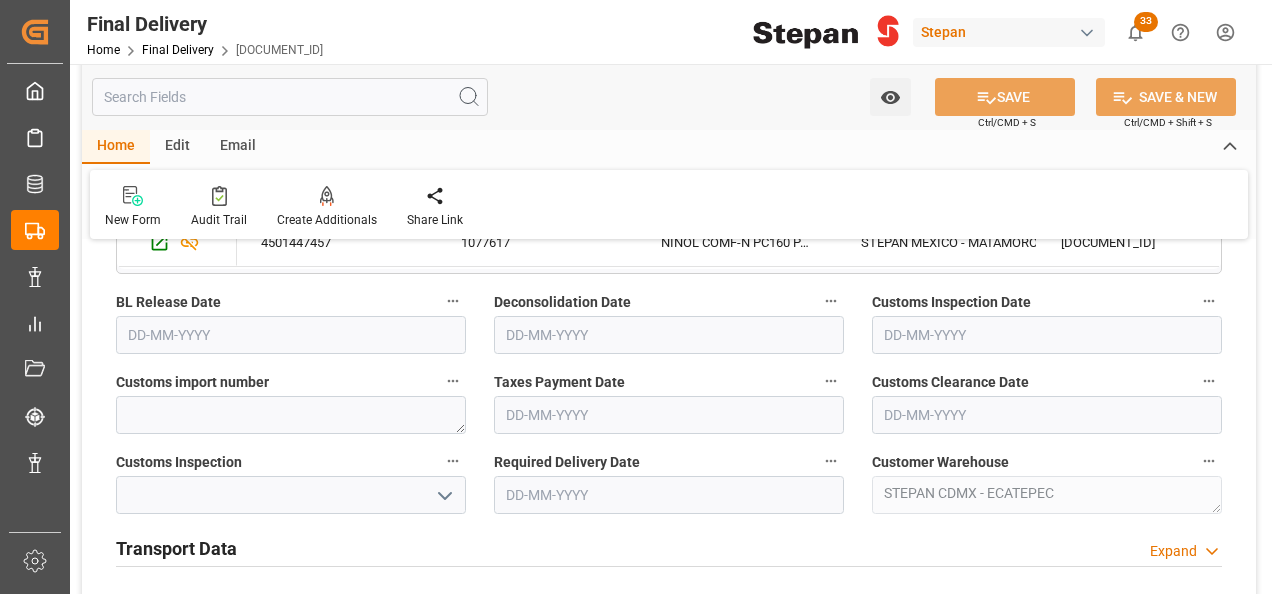 click at bounding box center [291, 335] 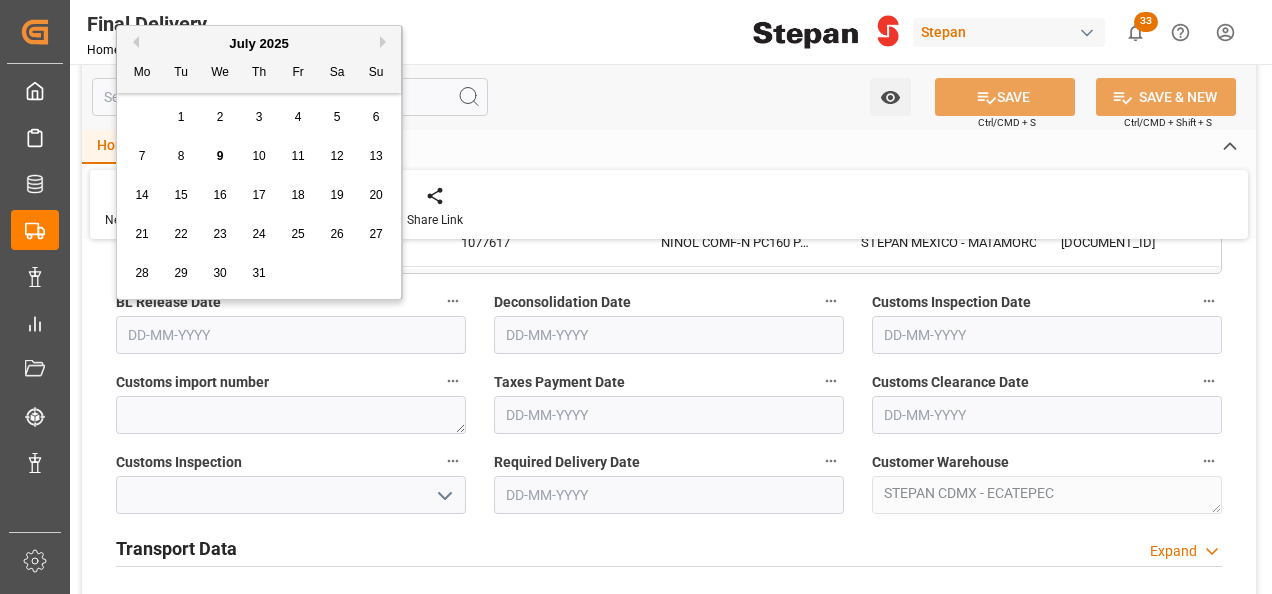 click on "July 2025" at bounding box center (259, 44) 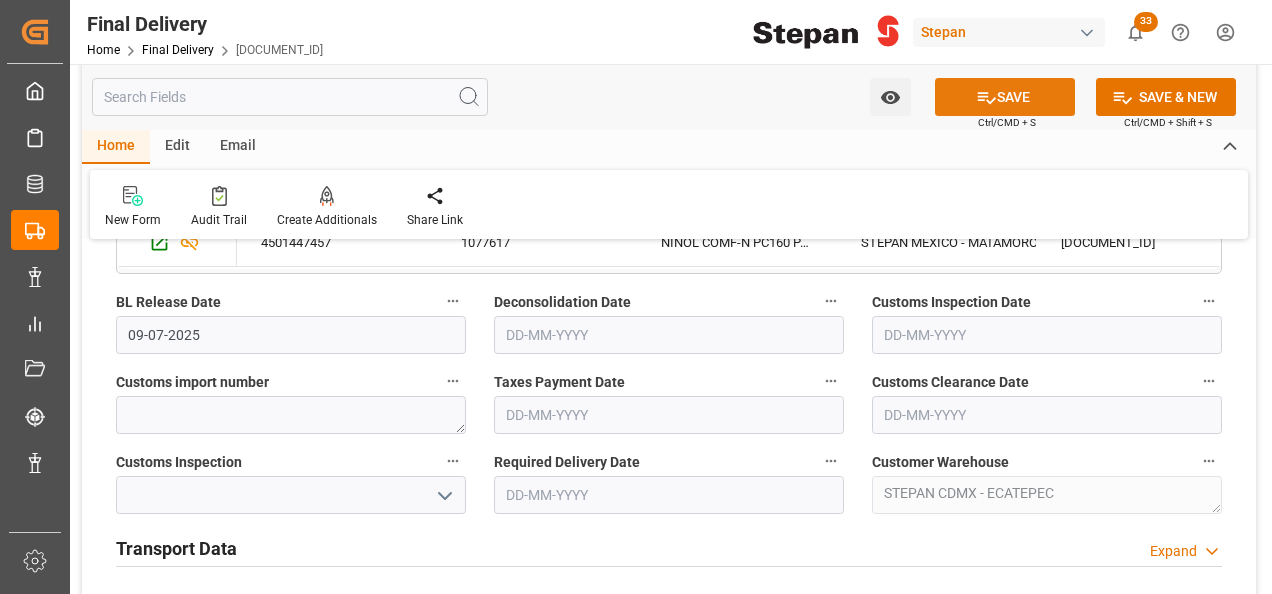 click at bounding box center (987, 98) 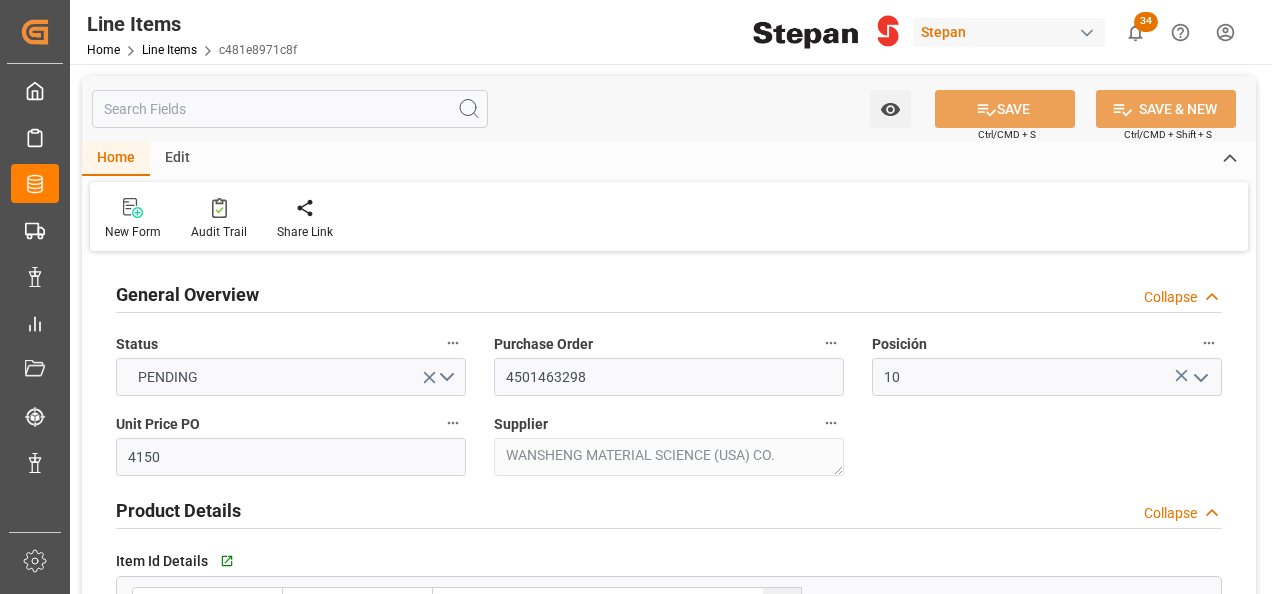 scroll, scrollTop: 0, scrollLeft: 0, axis: both 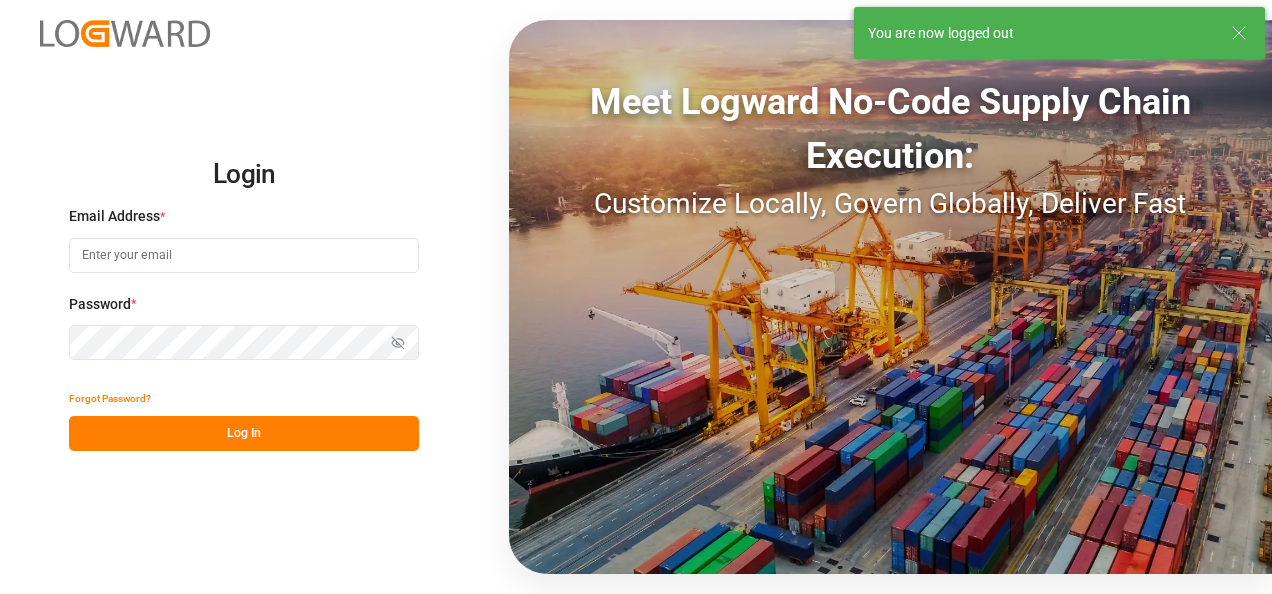 type on "[EMAIL]" 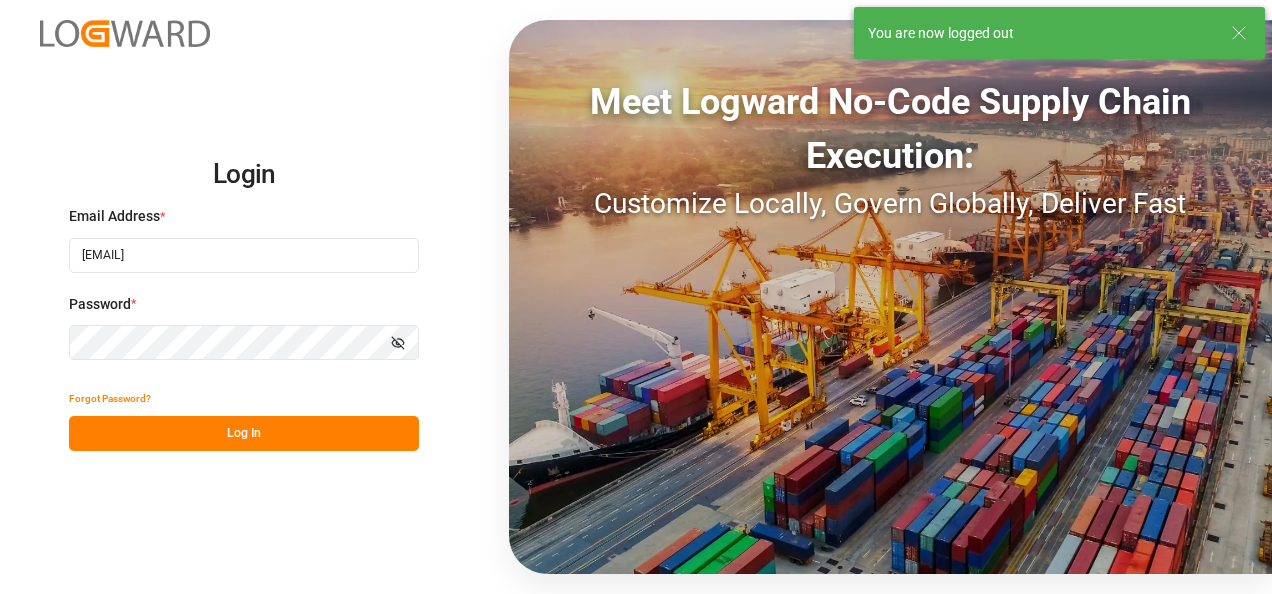 click on "Log In" at bounding box center [244, 433] 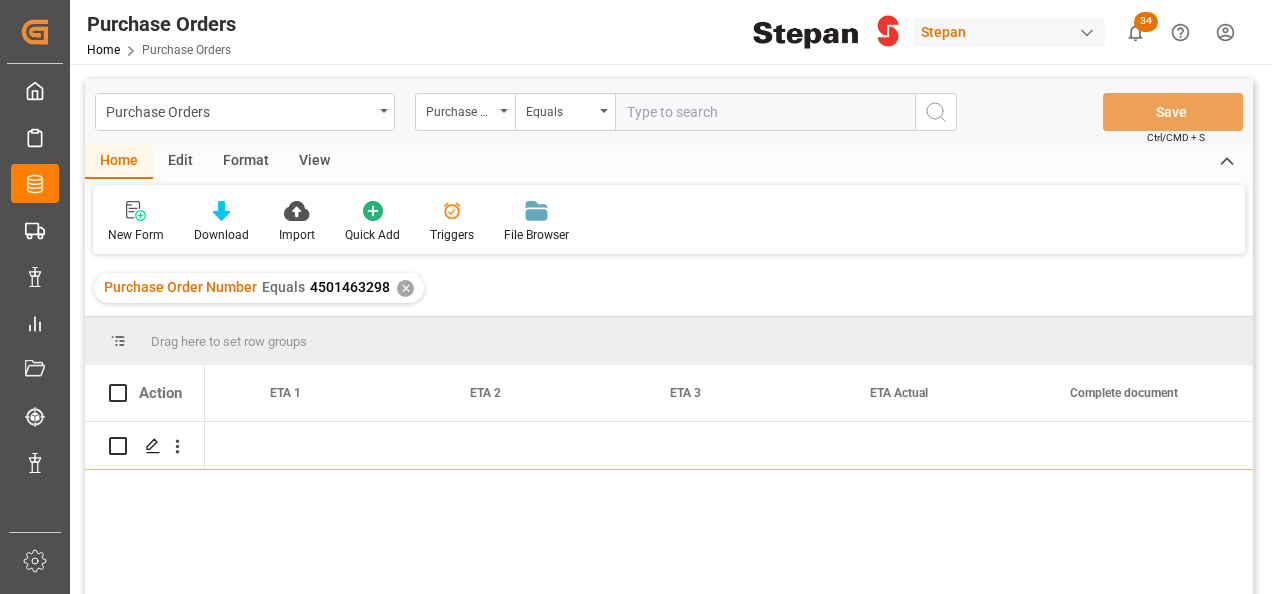 scroll, scrollTop: 0, scrollLeft: 0, axis: both 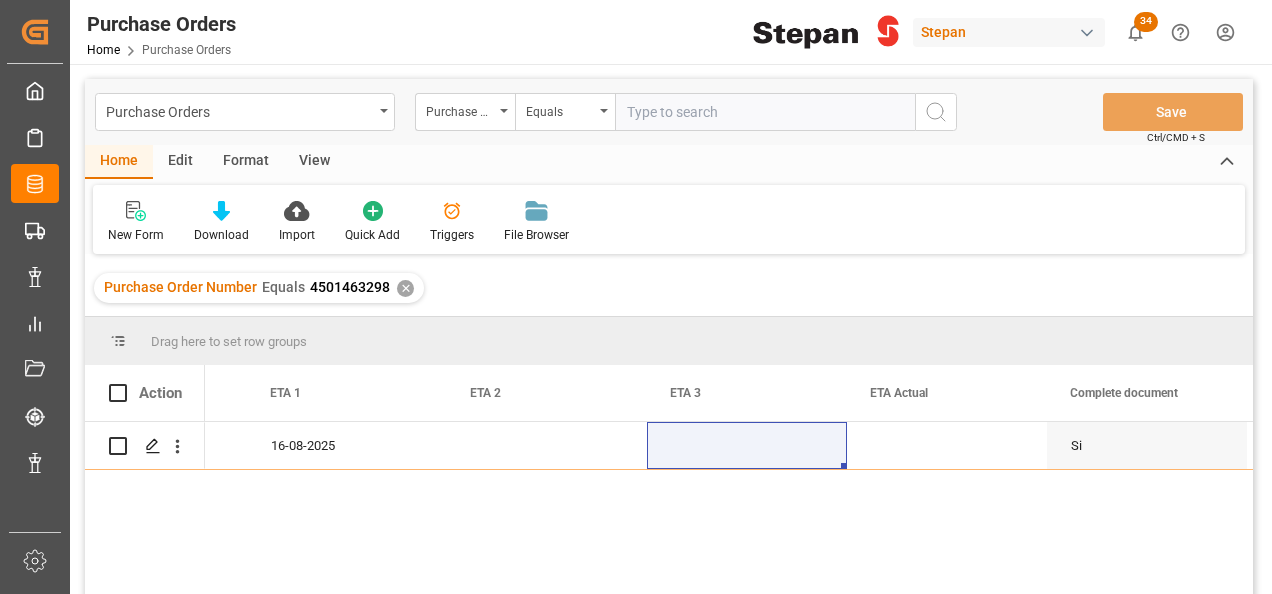 click on "Purchase Order Number Equals 4501463298 ✕" at bounding box center [669, 288] 